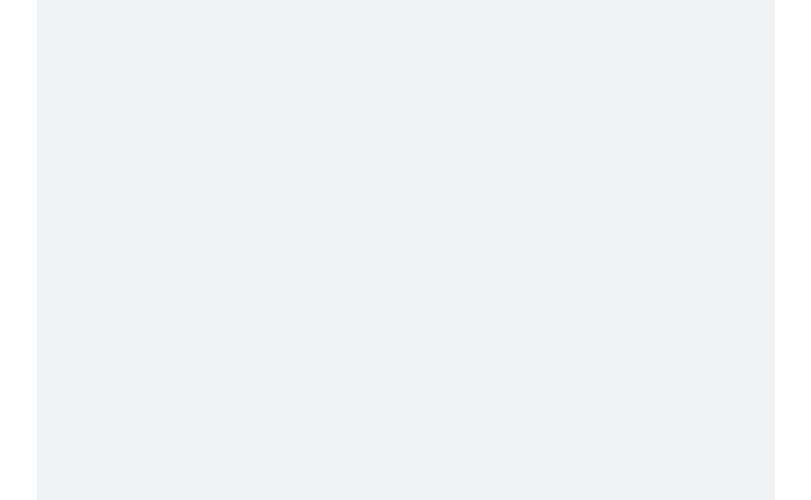 scroll, scrollTop: 0, scrollLeft: 0, axis: both 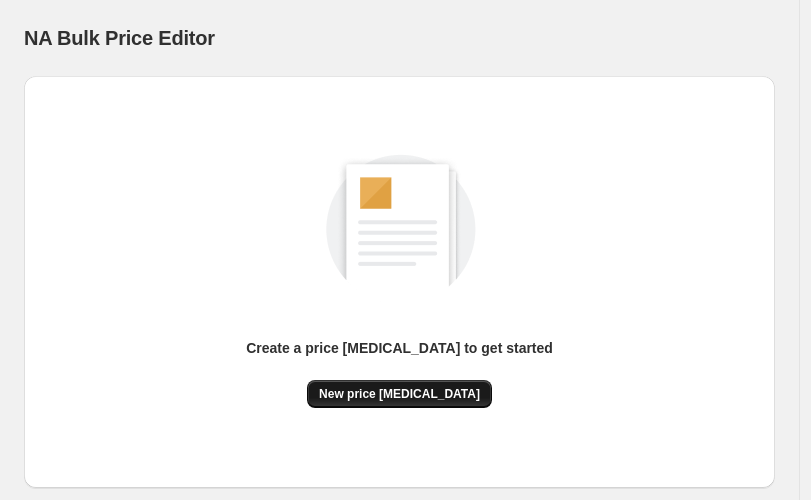 click on "New price [MEDICAL_DATA]" at bounding box center [399, 394] 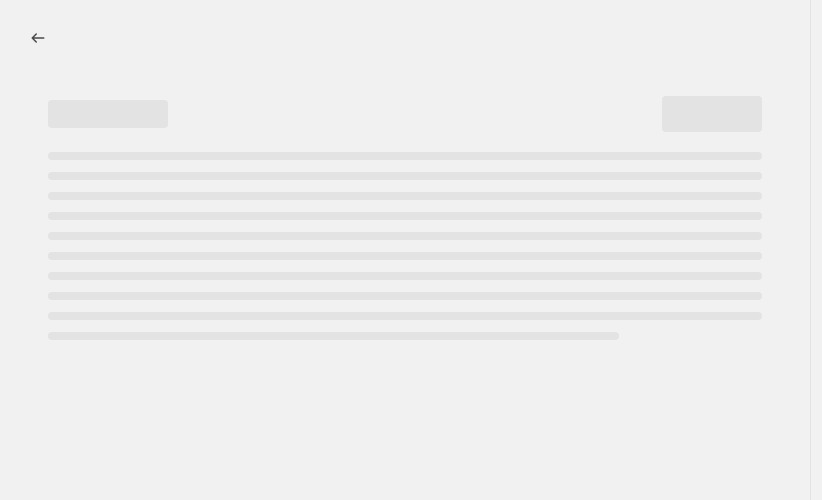 select on "percentage" 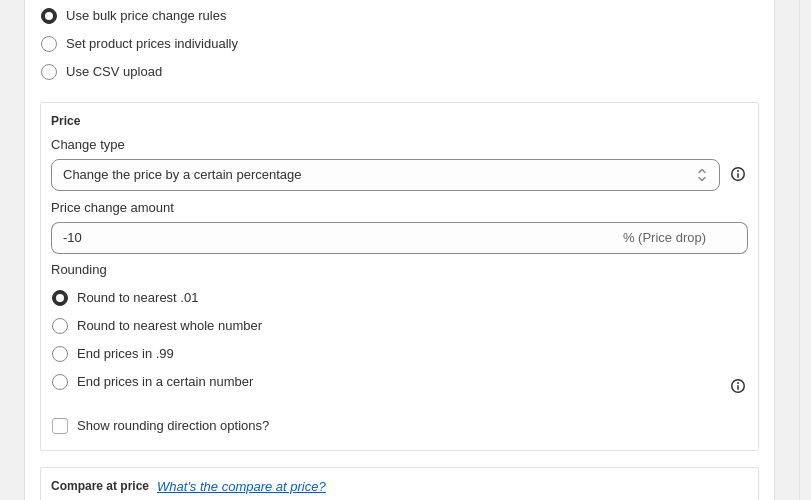scroll, scrollTop: 285, scrollLeft: 0, axis: vertical 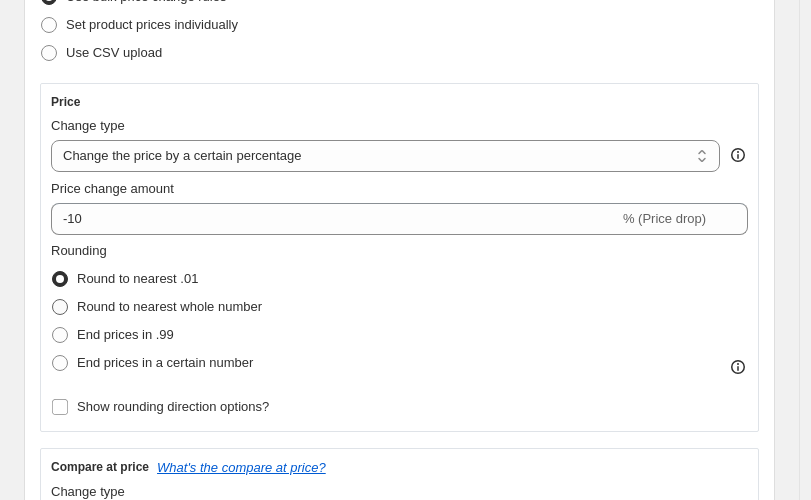 click on "Round to nearest whole number" at bounding box center (169, 306) 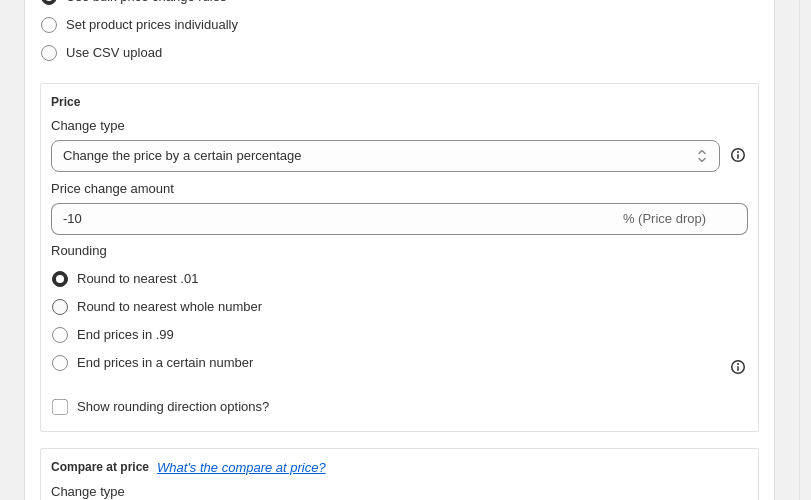radio on "true" 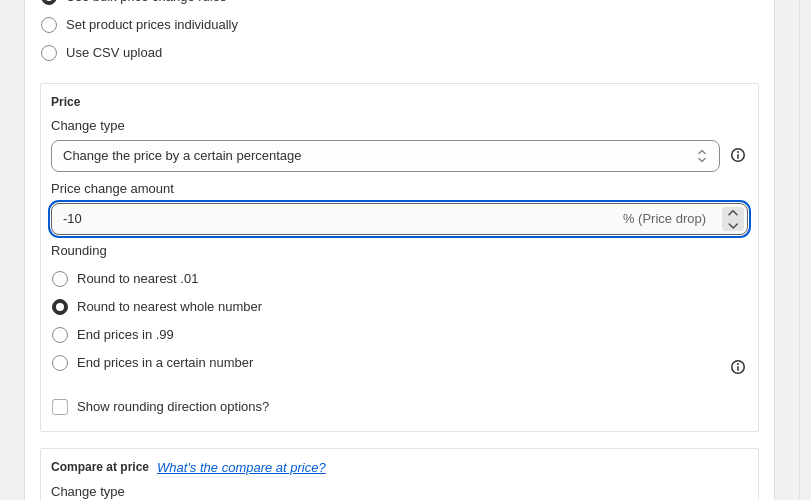 click on "-10" at bounding box center [335, 219] 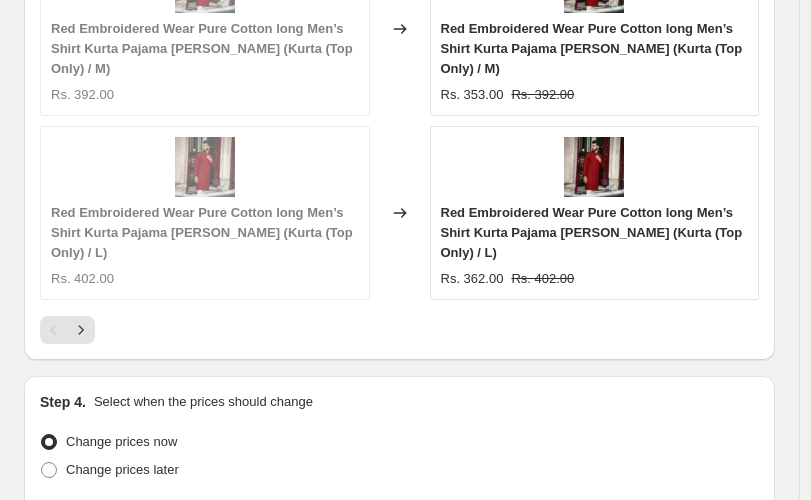 scroll, scrollTop: 2242, scrollLeft: 0, axis: vertical 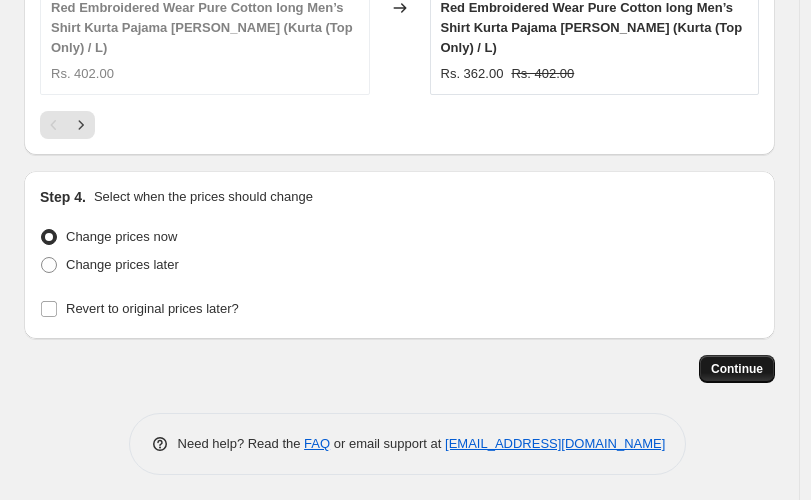 click on "Continue" at bounding box center (737, 369) 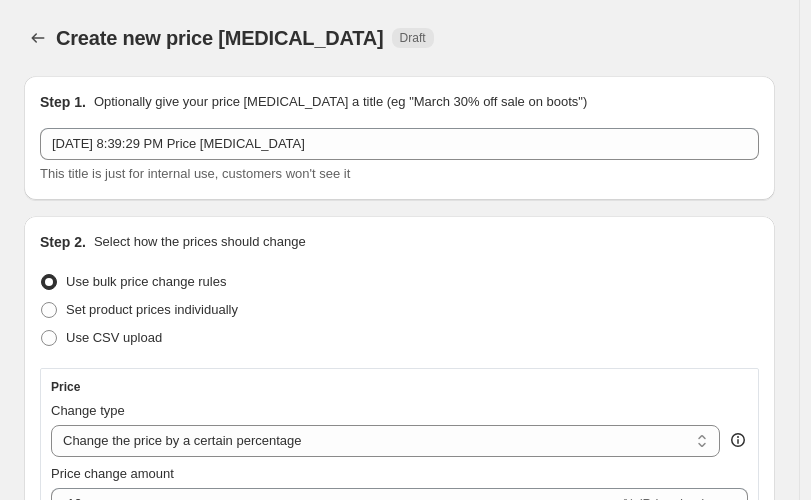 scroll, scrollTop: 2242, scrollLeft: 0, axis: vertical 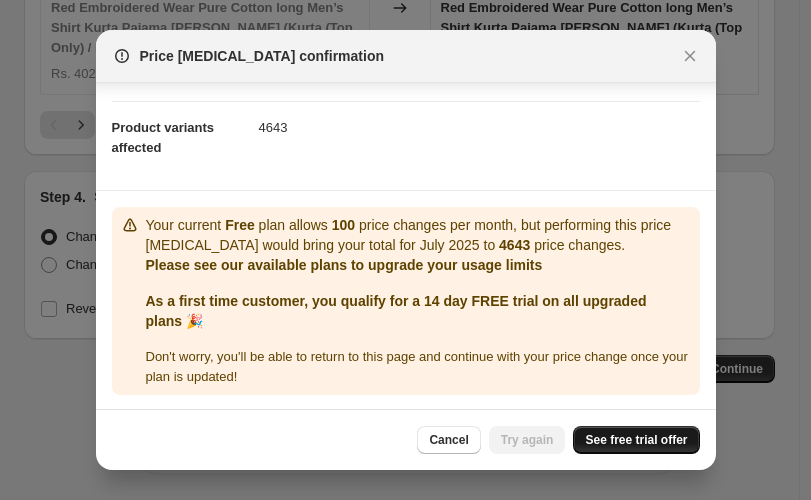 click on "See free trial offer" at bounding box center (636, 440) 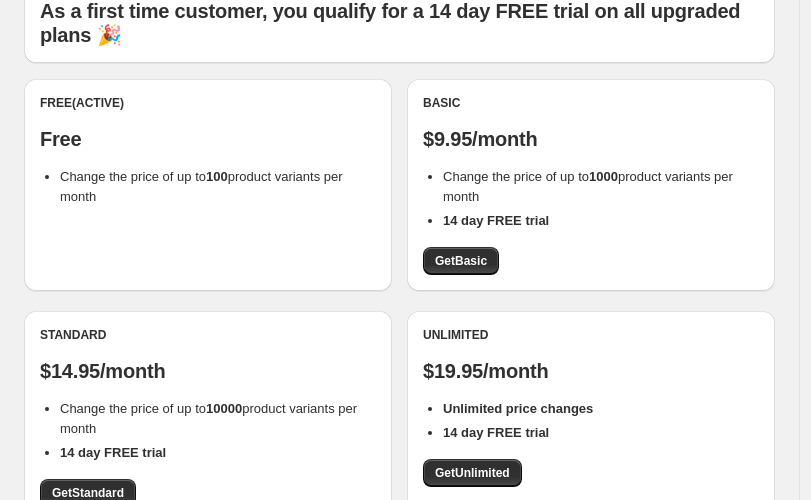 scroll, scrollTop: 155, scrollLeft: 0, axis: vertical 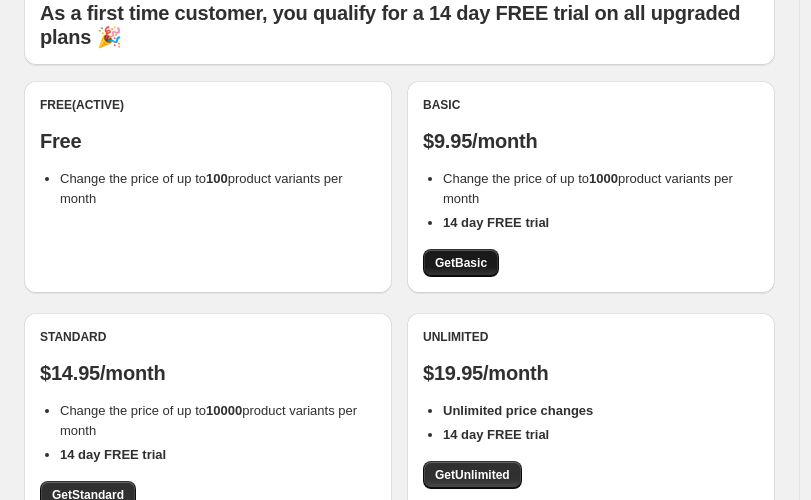 click on "Get  Basic" at bounding box center (461, 263) 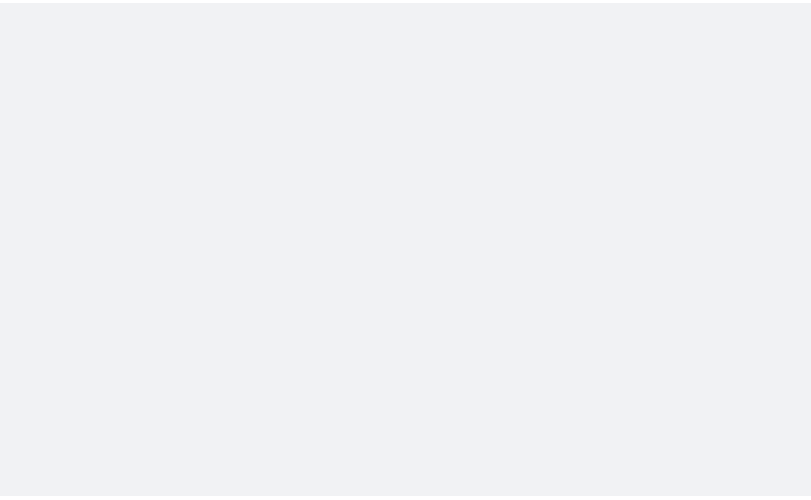 scroll, scrollTop: 0, scrollLeft: 0, axis: both 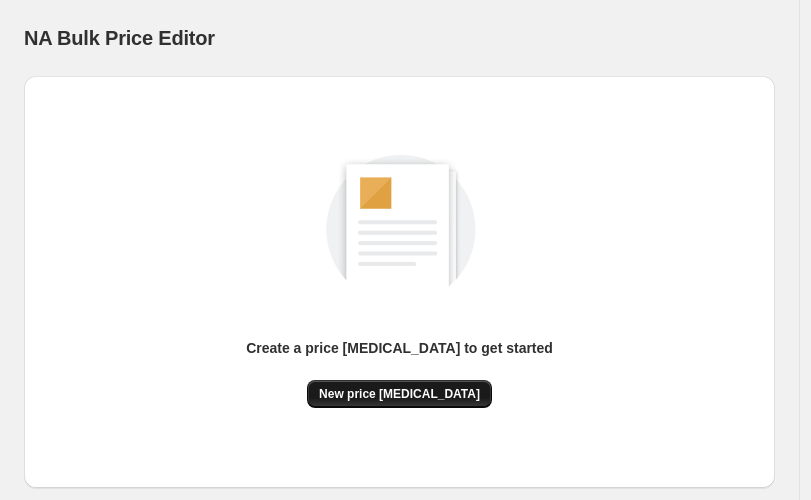 click on "New price [MEDICAL_DATA]" at bounding box center [399, 394] 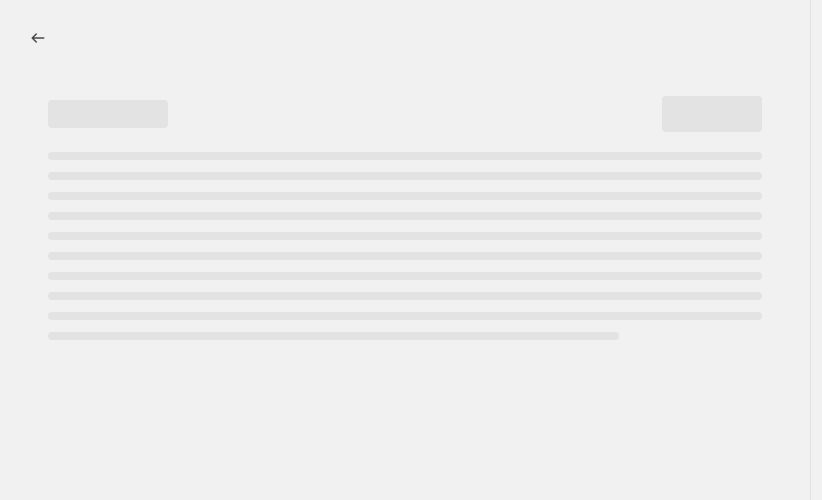 select on "percentage" 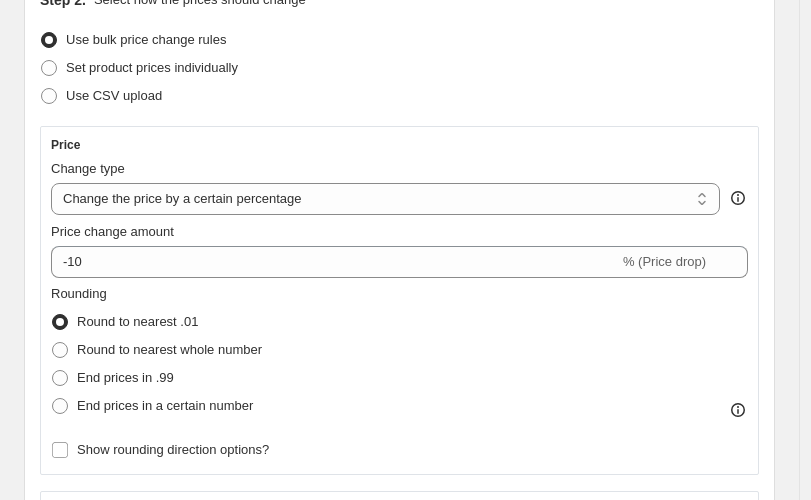 scroll, scrollTop: 243, scrollLeft: 0, axis: vertical 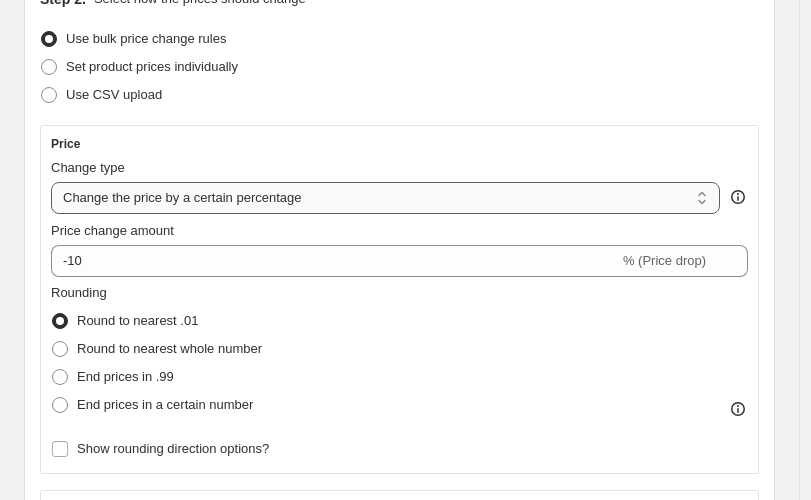 click on "Change the price to a certain amount Change the price by a certain amount Change the price by a certain percentage Change the price to the current compare at price (price before sale) Change the price by a certain amount relative to the compare at price Change the price by a certain percentage relative to the compare at price Don't change the price Change the price by a certain percentage relative to the cost per item Change price to certain cost margin" at bounding box center (385, 198) 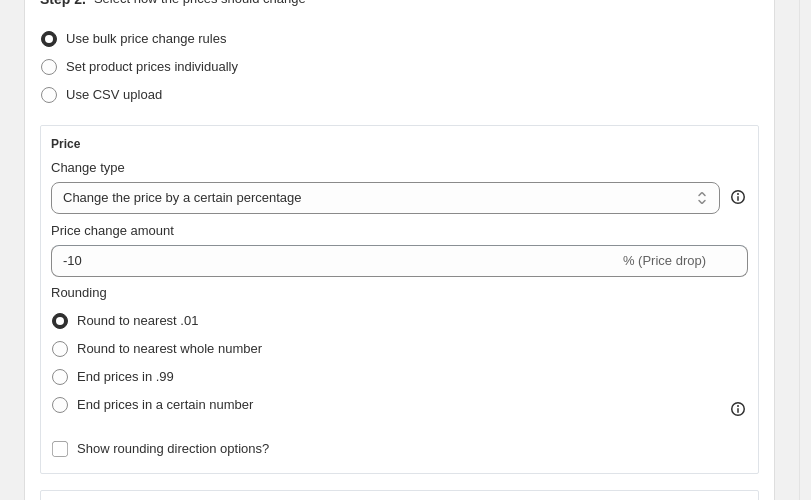 click on "Step 2. Select how the prices should change Use bulk price change rules Set product prices individually Use CSV upload Price Change type Change the price to a certain amount Change the price by a certain amount Change the price by a certain percentage Change the price to the current compare at price (price before sale) Change the price by a certain amount relative to the compare at price Change the price by a certain percentage relative to the compare at price Don't change the price Change the price by a certain percentage relative to the cost per item Change price to certain cost margin Change the price by a certain percentage Price change amount -10 % (Price drop) Rounding Round to nearest .01 Round to nearest whole number End prices in .99 End prices in a certain number Show rounding direction options? Compare at price What's the compare at price? Change type Change the compare at price to the current price (sale) Change the compare at price to a certain amount Don't change the compare at price Rs. 354.00" at bounding box center (399, 447) 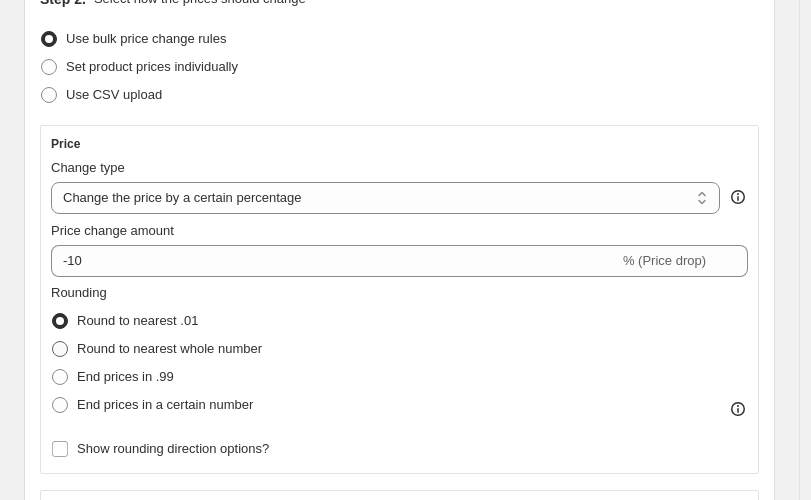 click on "Round to nearest whole number" at bounding box center (169, 348) 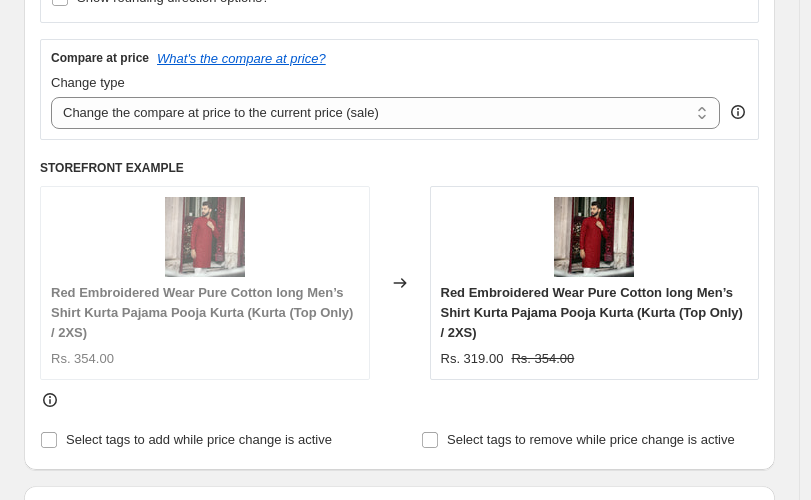 scroll, scrollTop: 553, scrollLeft: 0, axis: vertical 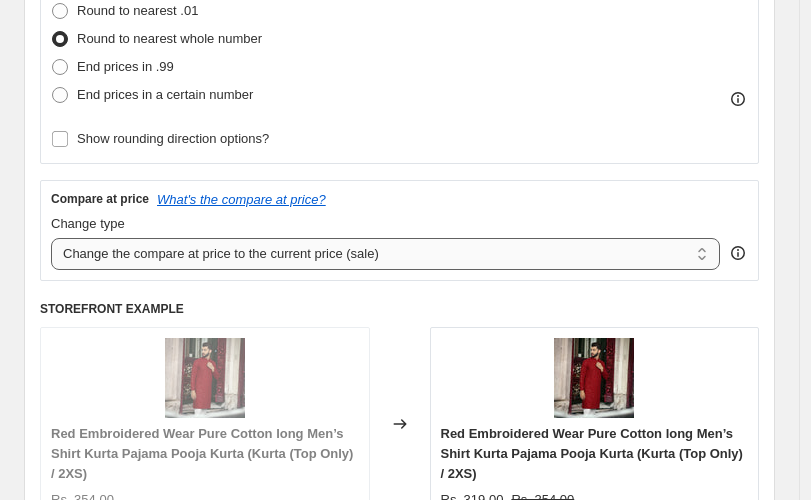 click on "Change the compare at price to the current price (sale) Change the compare at price to a certain amount Change the compare at price by a certain amount Change the compare at price by a certain percentage Change the compare at price by a certain amount relative to the actual price Change the compare at price by a certain percentage relative to the actual price Don't change the compare at price Remove the compare at price" at bounding box center [385, 254] 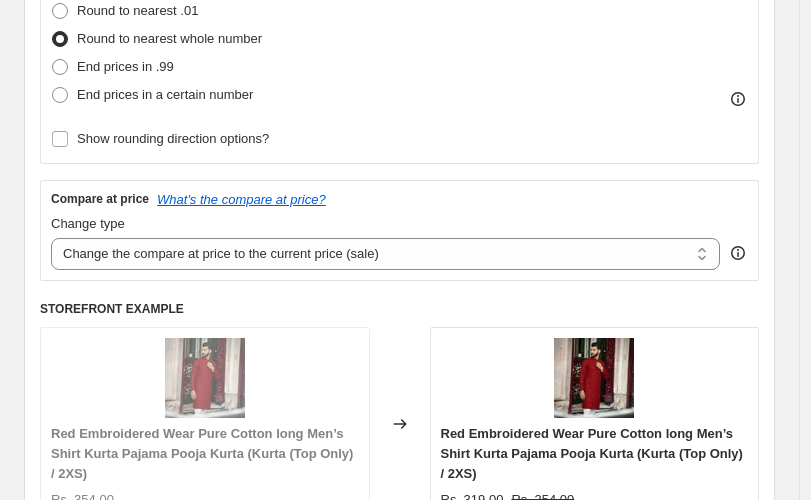 click on "Price Change type Change the price to a certain amount Change the price by a certain amount Change the price by a certain percentage Change the price to the current compare at price (price before sale) Change the price by a certain amount relative to the compare at price Change the price by a certain percentage relative to the compare at price Don't change the price Change the price by a certain percentage relative to the cost per item Change price to certain cost margin Change the price by a certain percentage Price change amount -10 % (Price drop) Rounding Round to nearest .01 Round to nearest whole number End prices in .99 End prices in a certain number Show rounding direction options?" at bounding box center (399, -11) 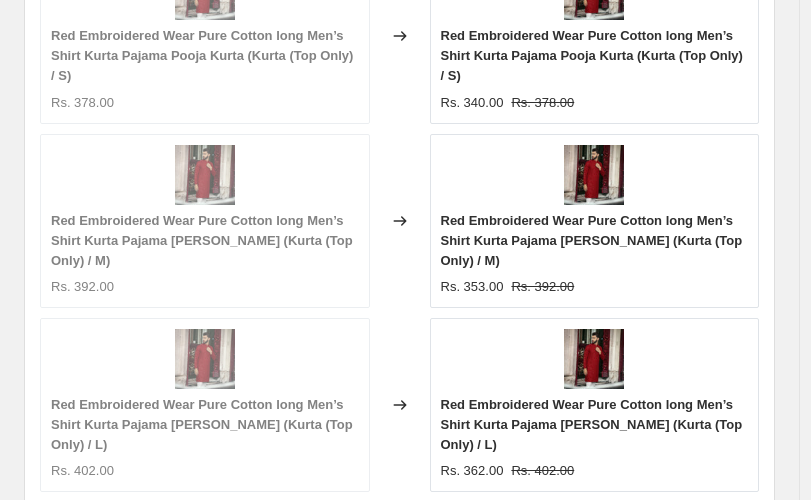 scroll, scrollTop: 2242, scrollLeft: 0, axis: vertical 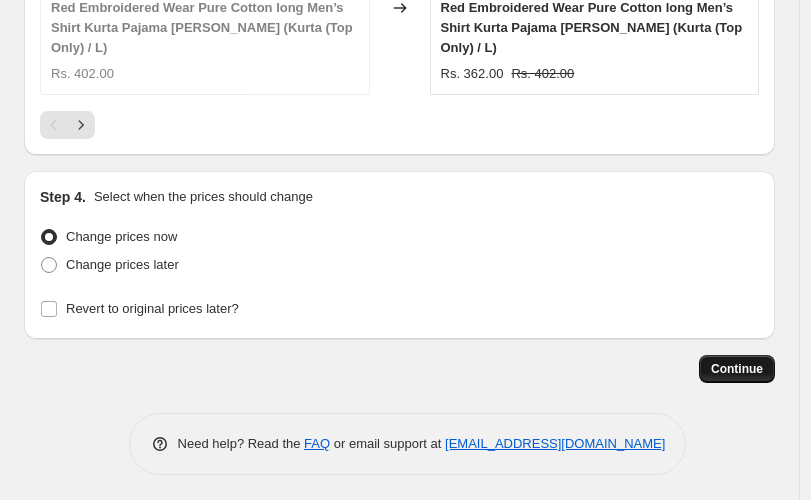 click on "Continue" at bounding box center [737, 369] 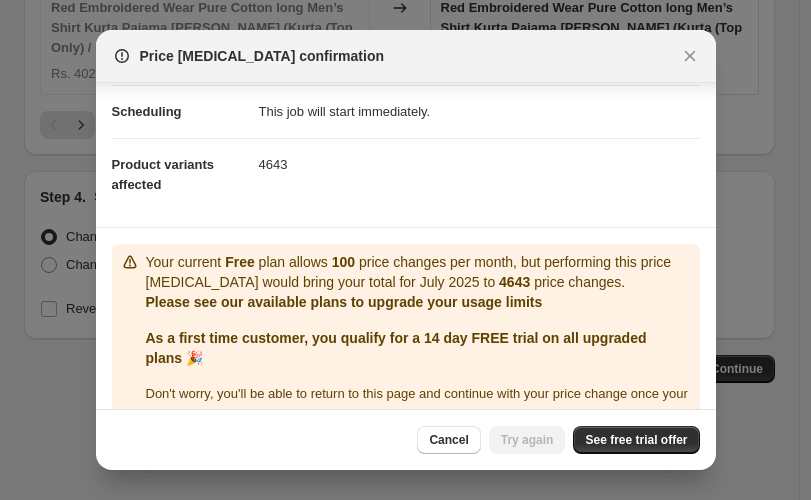scroll, scrollTop: 196, scrollLeft: 0, axis: vertical 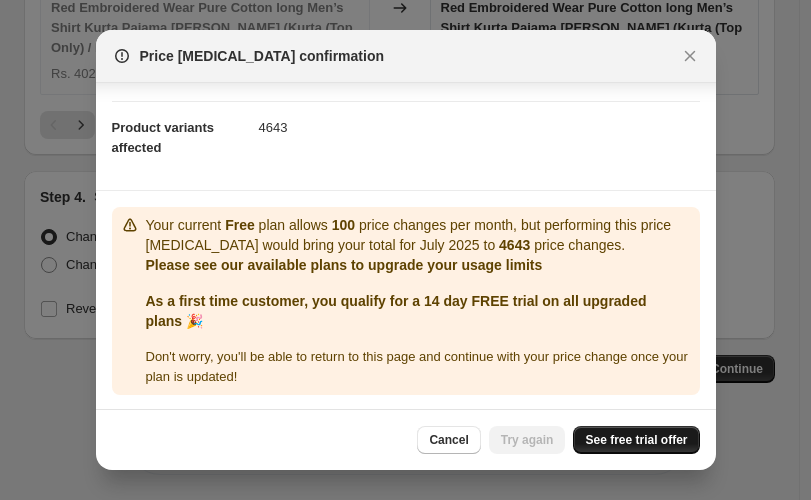 click on "See free trial offer" at bounding box center [636, 440] 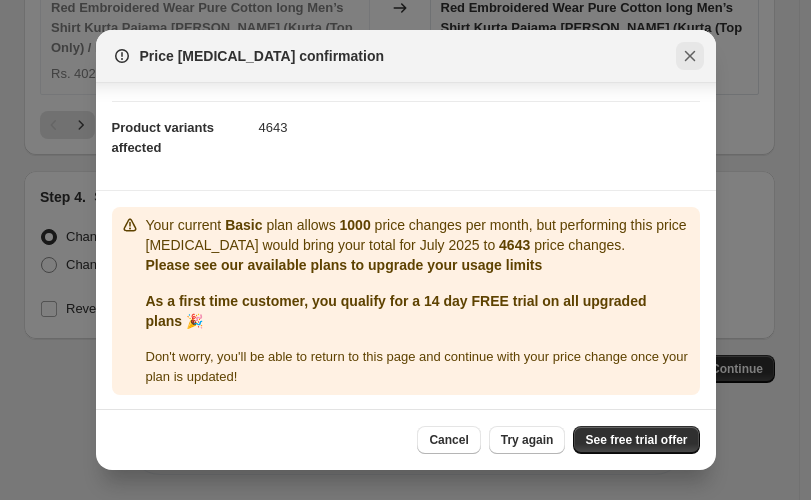 click 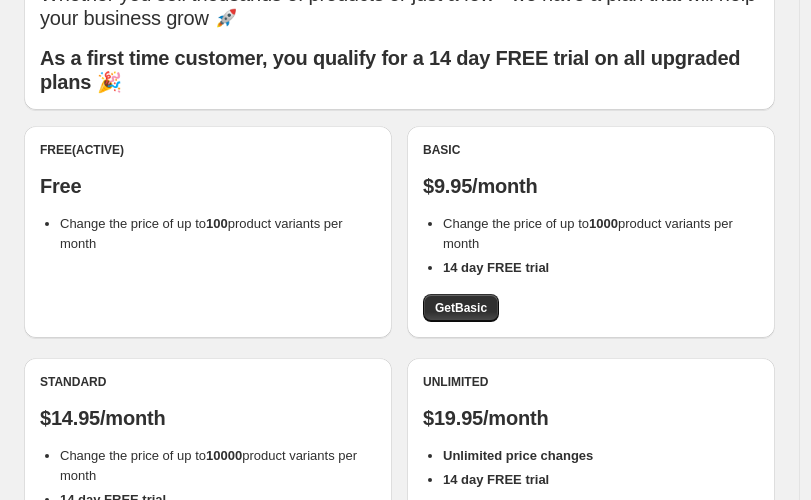 scroll, scrollTop: 115, scrollLeft: 0, axis: vertical 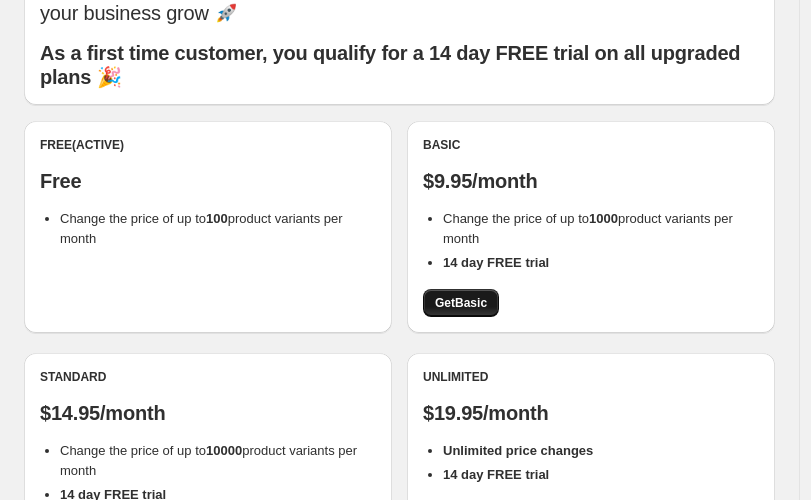 click on "Get  Basic" at bounding box center (461, 303) 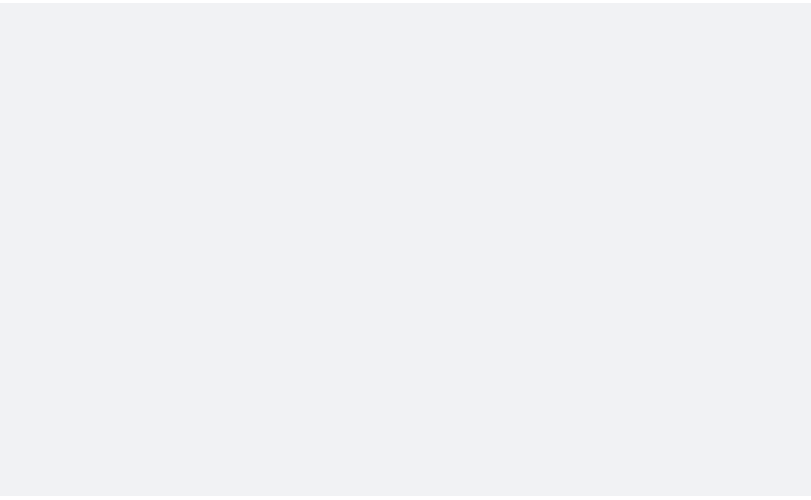 scroll, scrollTop: 0, scrollLeft: 0, axis: both 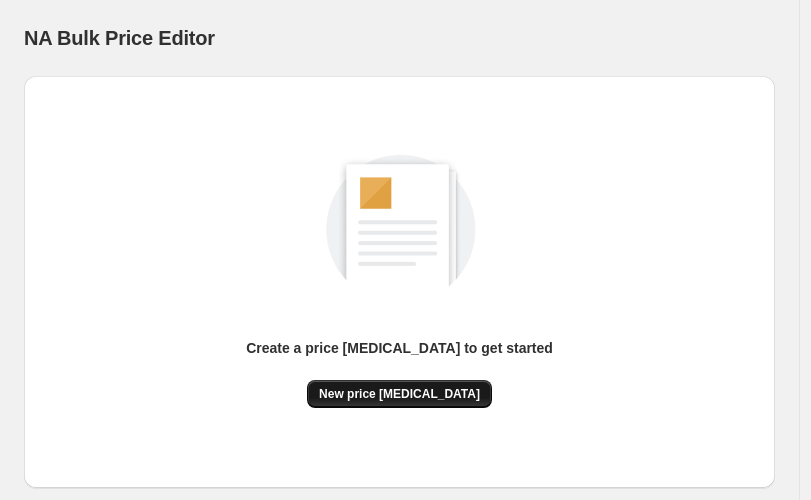 click on "New price [MEDICAL_DATA]" at bounding box center (399, 394) 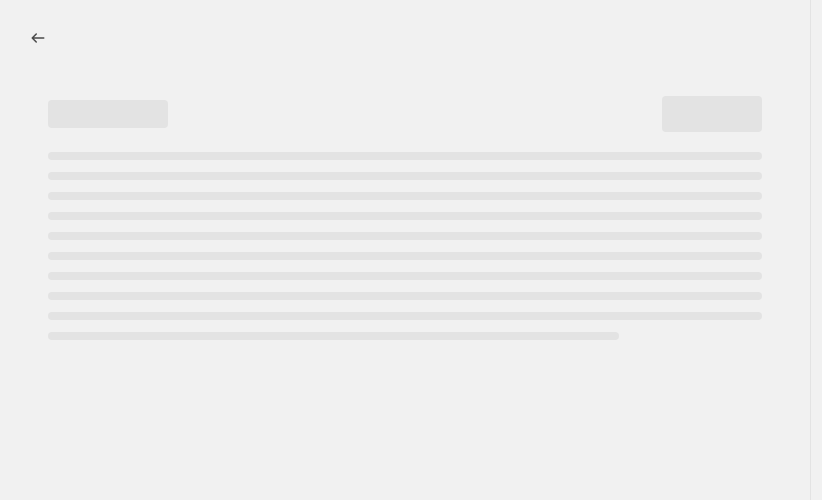 select on "percentage" 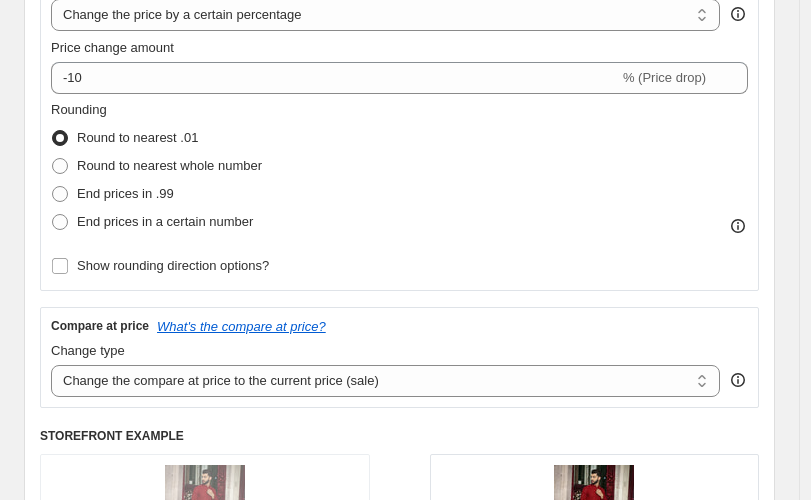 scroll, scrollTop: 428, scrollLeft: 0, axis: vertical 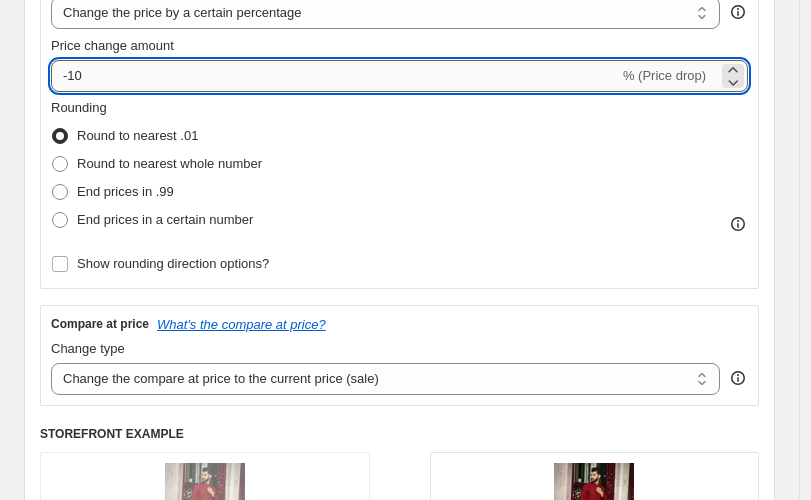 click on "-10" at bounding box center [335, 76] 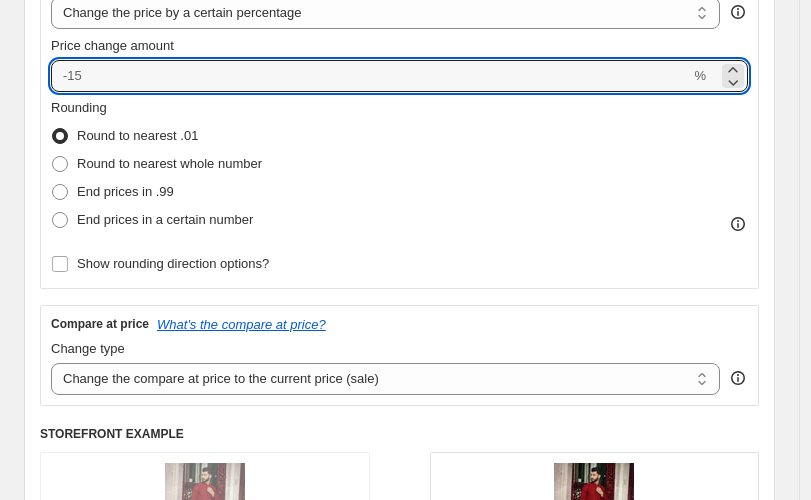 type on "0" 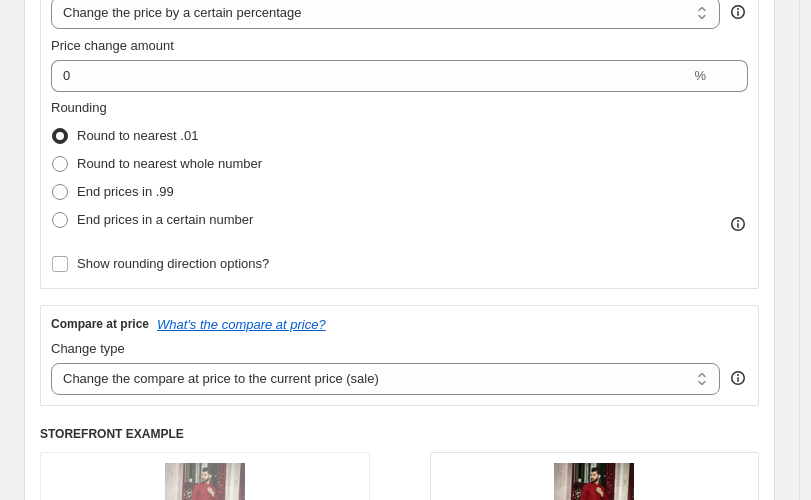 click on "Rounding Round to nearest .01 Round to nearest whole number End prices in .99 End prices in a certain number" at bounding box center (399, 166) 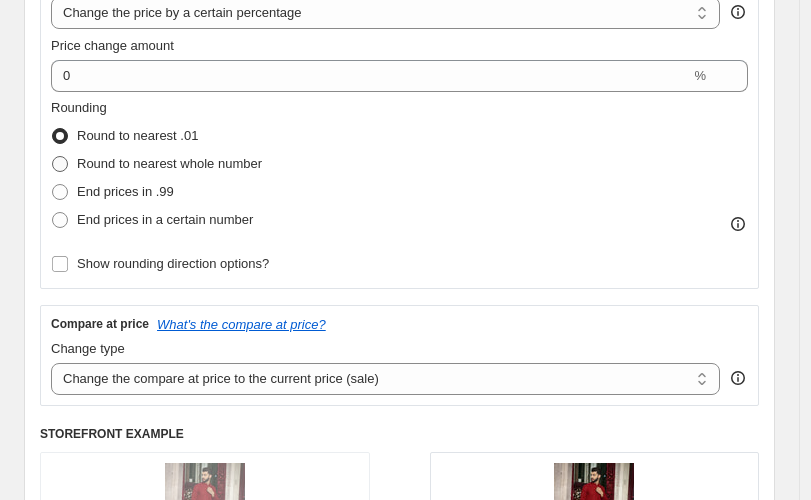 click on "Round to nearest whole number" at bounding box center [169, 163] 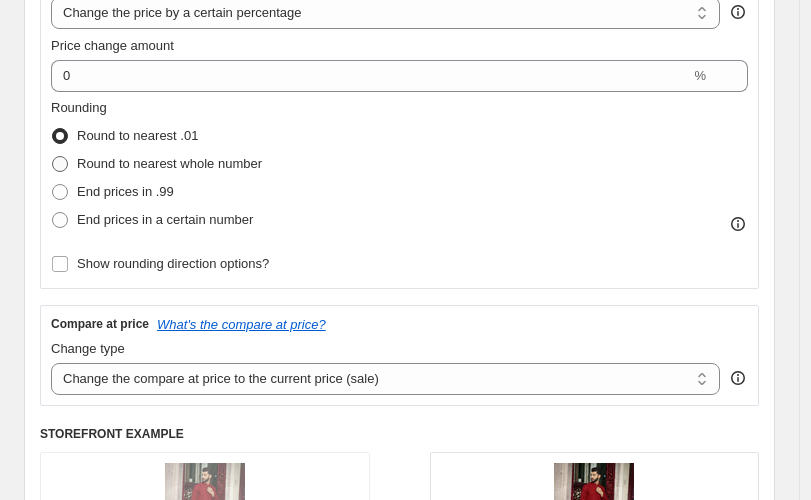 radio on "true" 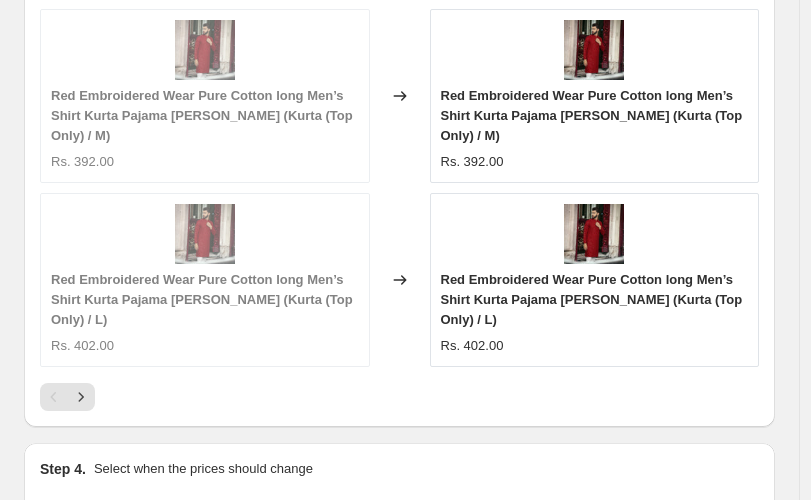 scroll, scrollTop: 2242, scrollLeft: 0, axis: vertical 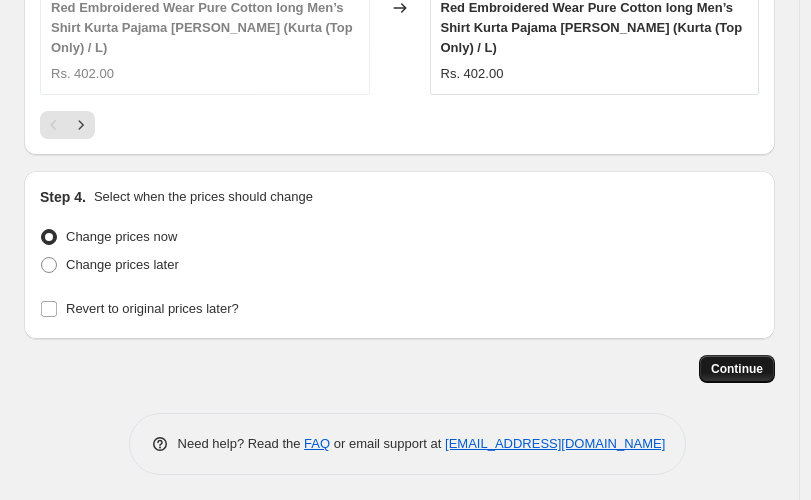 click on "Continue" at bounding box center [737, 369] 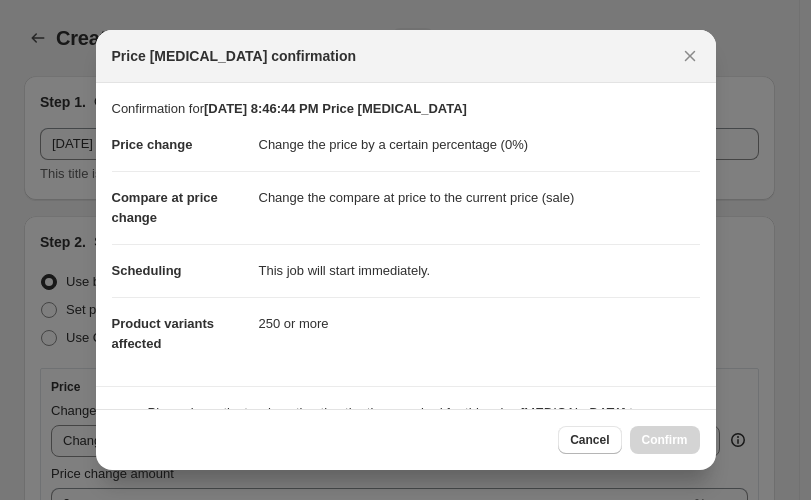scroll, scrollTop: 0, scrollLeft: 0, axis: both 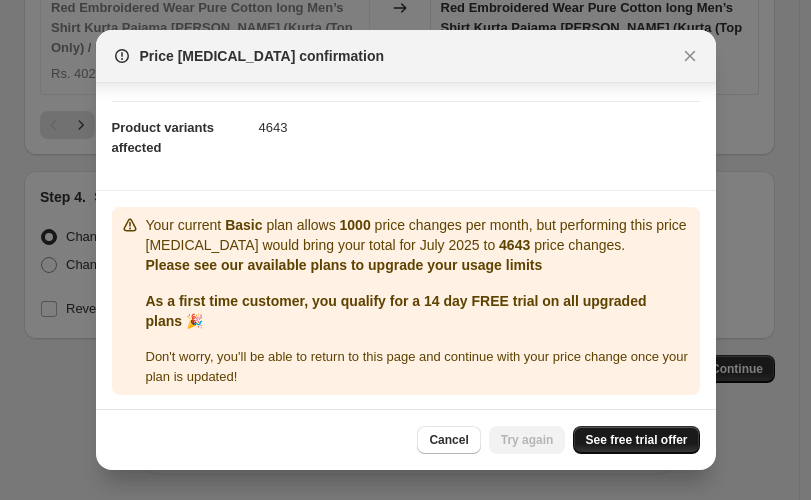 click on "See free trial offer" at bounding box center (636, 440) 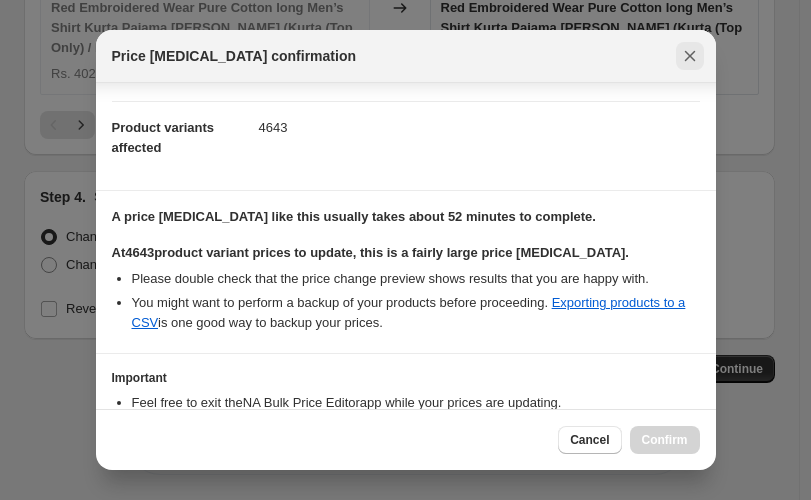 click 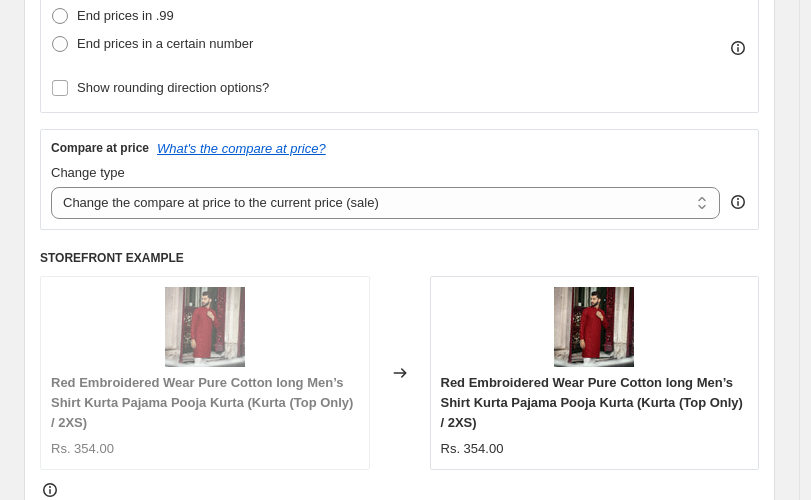scroll, scrollTop: 599, scrollLeft: 0, axis: vertical 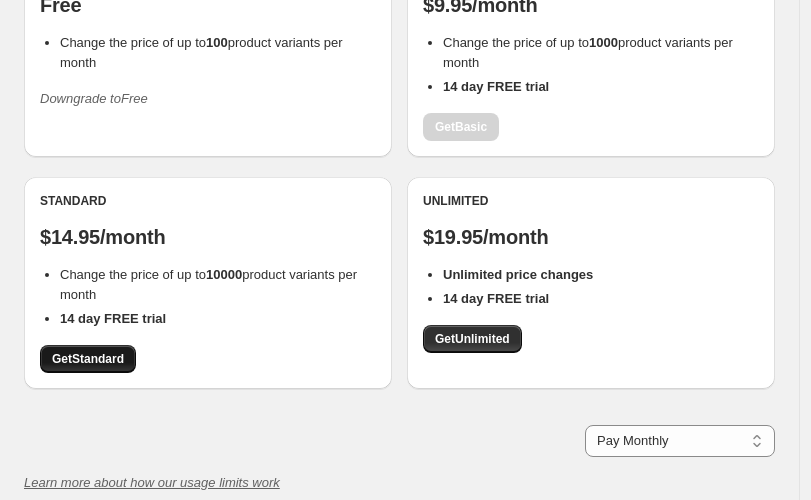 click on "Get  Standard" at bounding box center (88, 359) 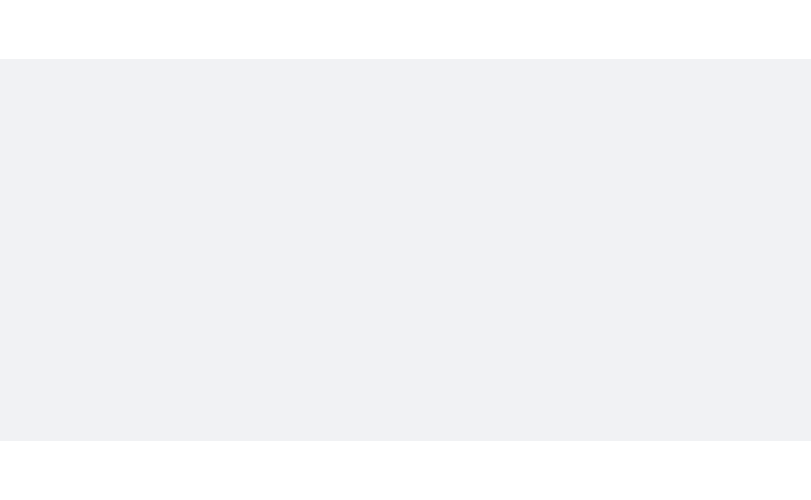 scroll, scrollTop: 0, scrollLeft: 0, axis: both 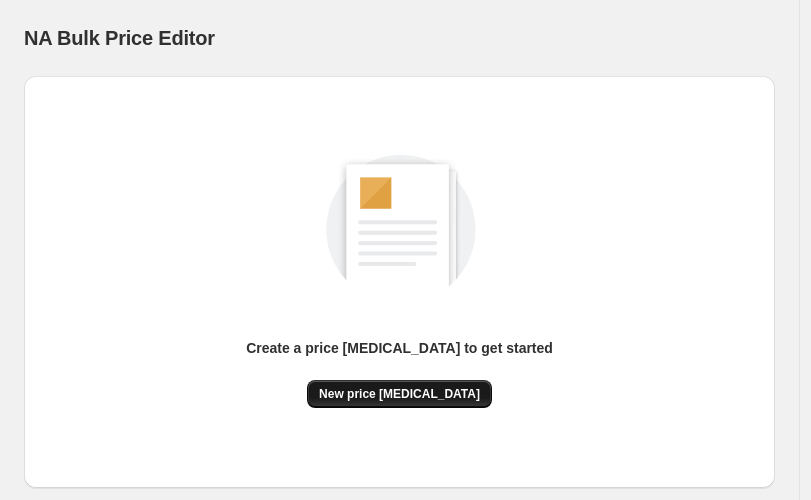 click on "New price [MEDICAL_DATA]" at bounding box center (399, 394) 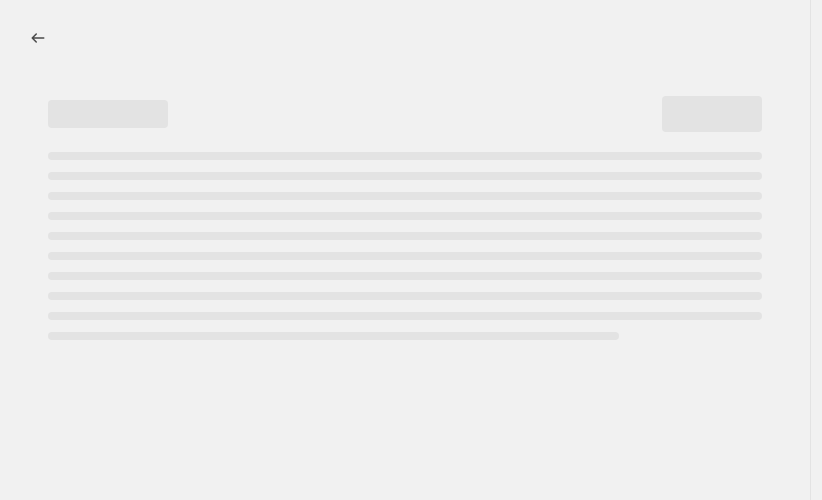 select on "percentage" 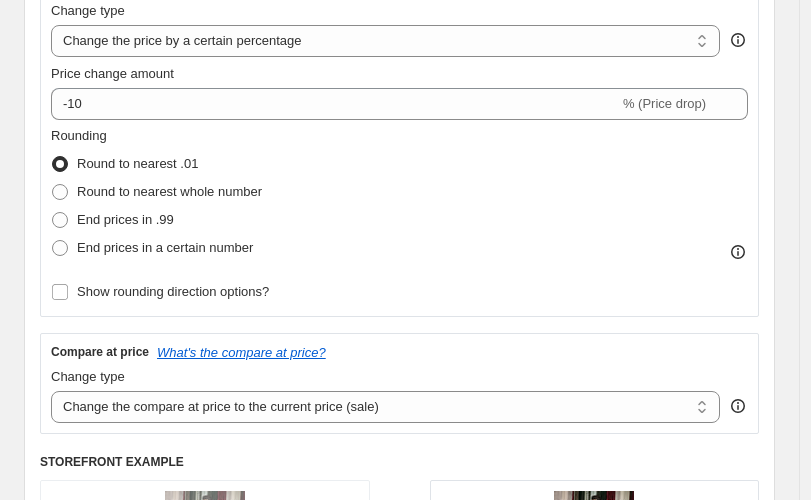 scroll, scrollTop: 424, scrollLeft: 0, axis: vertical 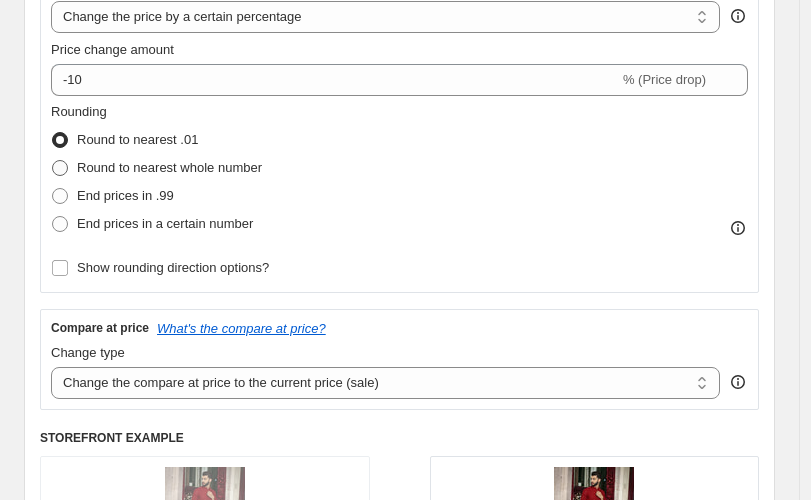 click on "Round to nearest whole number" at bounding box center [169, 167] 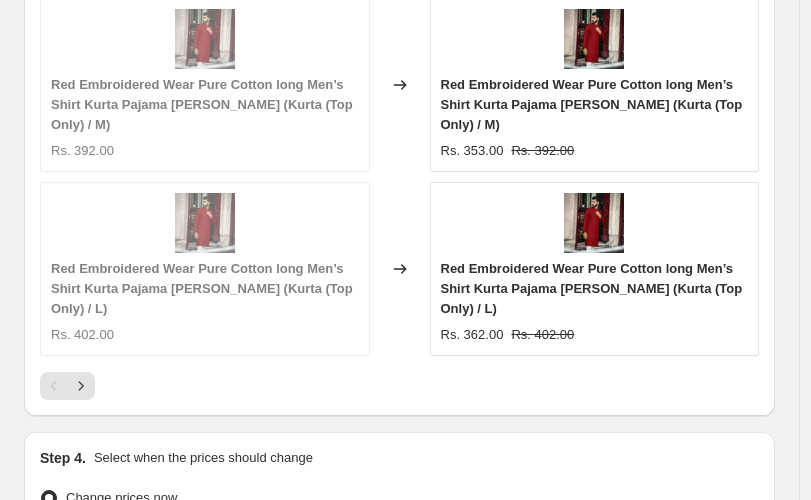 scroll, scrollTop: 2242, scrollLeft: 0, axis: vertical 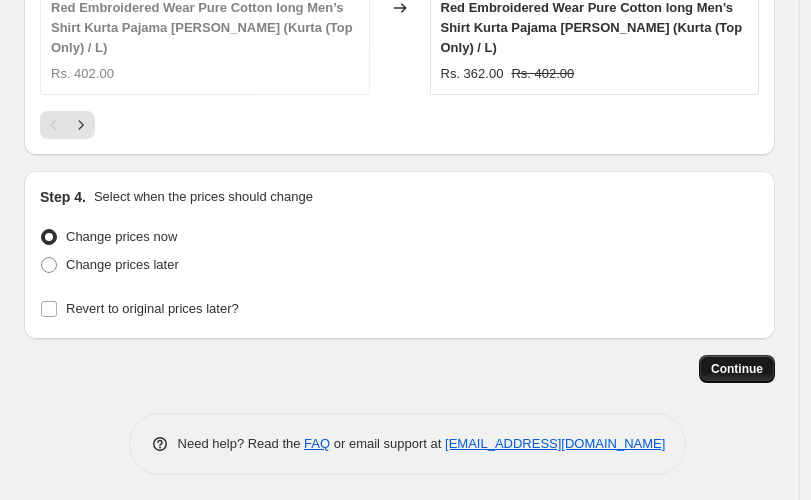 click on "Continue" at bounding box center (737, 369) 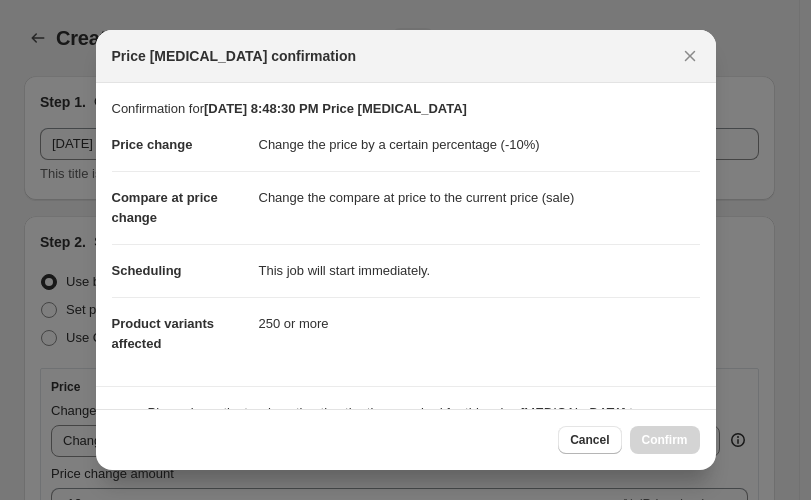 scroll, scrollTop: 0, scrollLeft: 0, axis: both 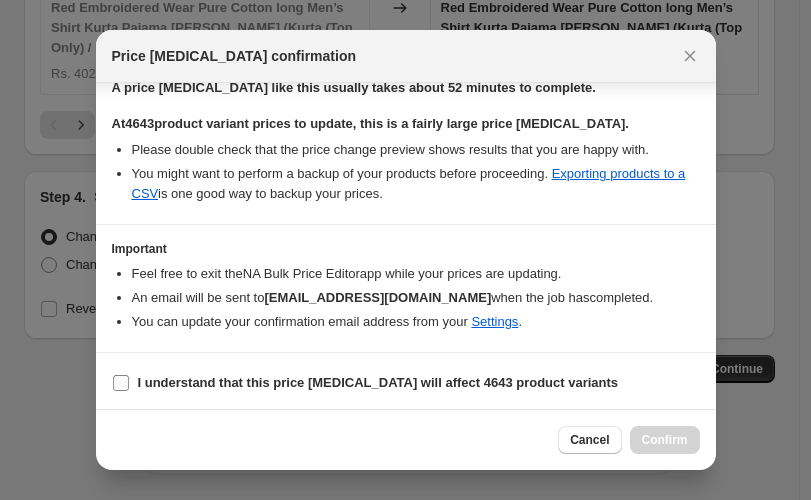 click on "I understand that this price [MEDICAL_DATA] will affect 4643 product variants" at bounding box center (121, 383) 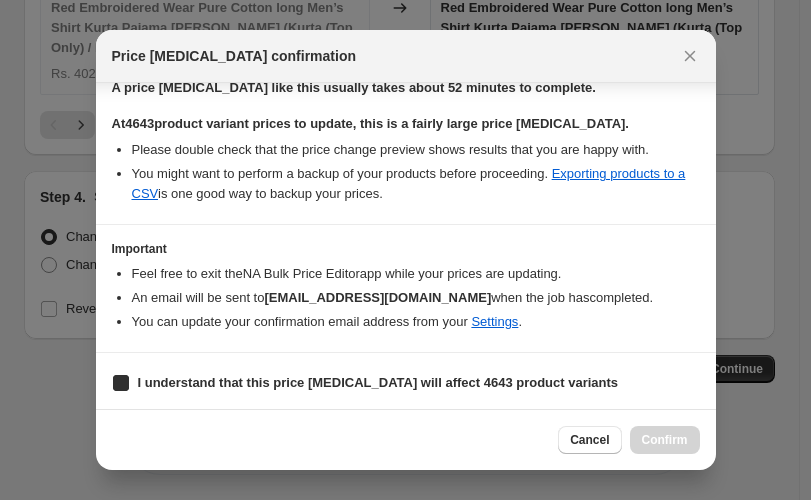 checkbox on "true" 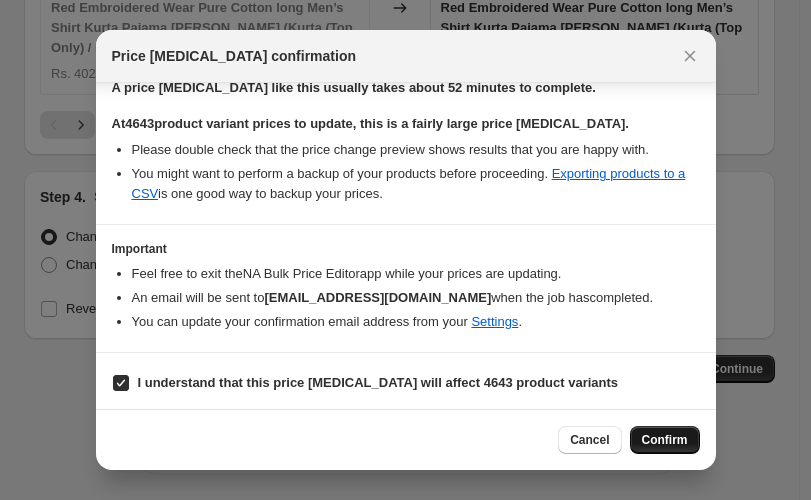 click on "Confirm" at bounding box center [665, 440] 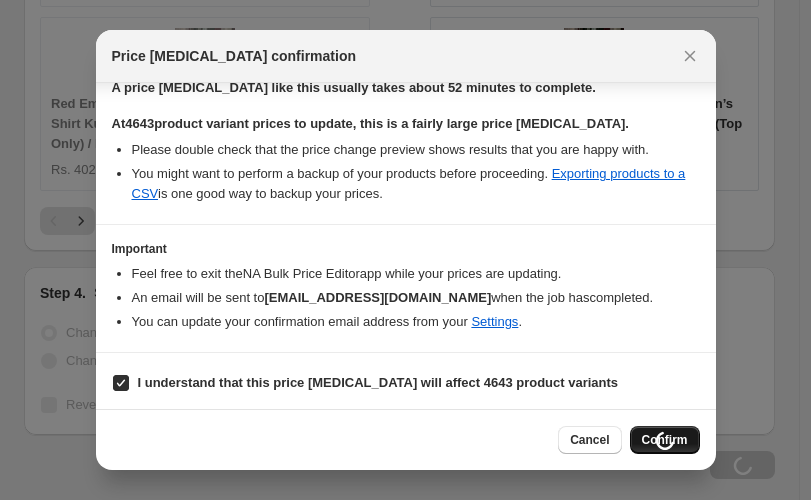 scroll, scrollTop: 2337, scrollLeft: 0, axis: vertical 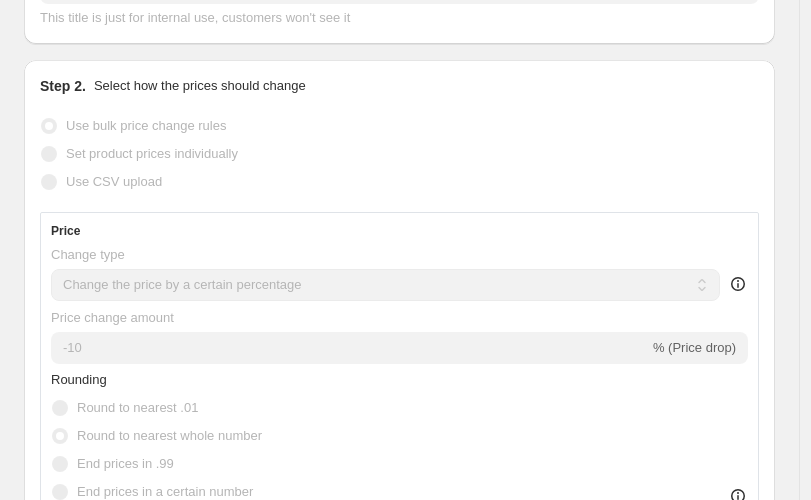 select on "percentage" 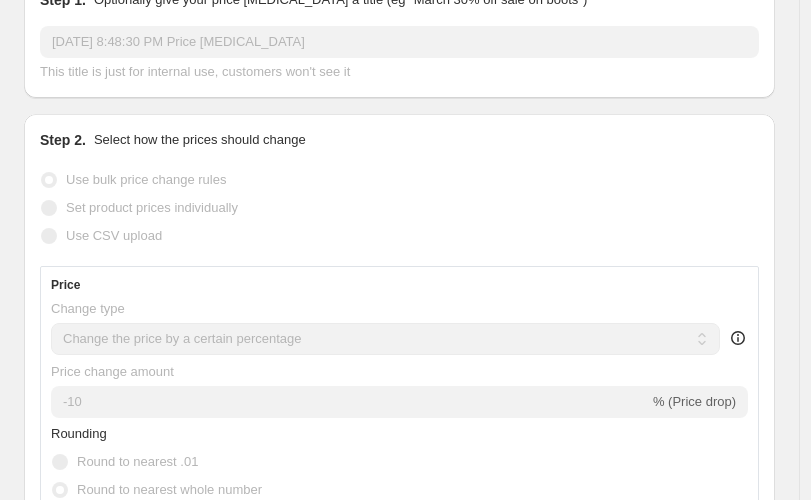 scroll, scrollTop: 0, scrollLeft: 0, axis: both 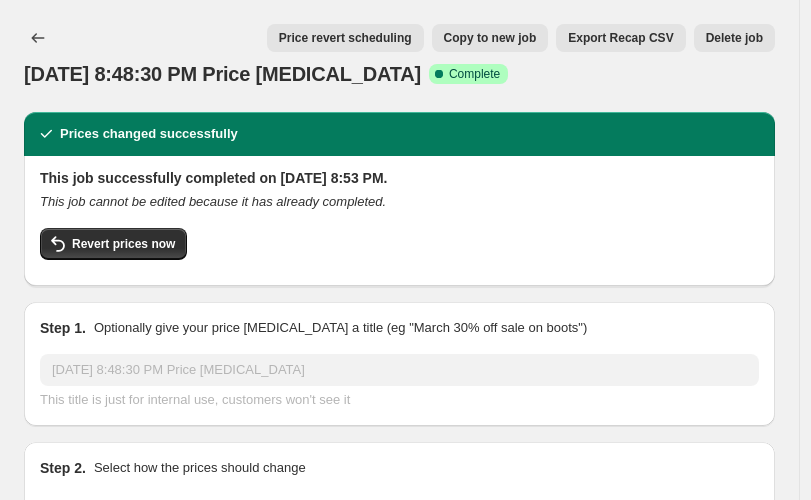 click on "[DATE] 8:48:30 PM Price [MEDICAL_DATA]" at bounding box center (222, 74) 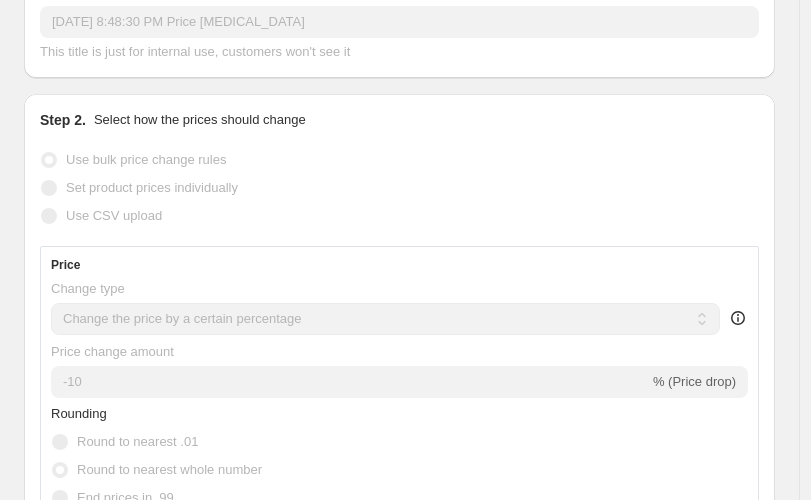 scroll, scrollTop: 0, scrollLeft: 0, axis: both 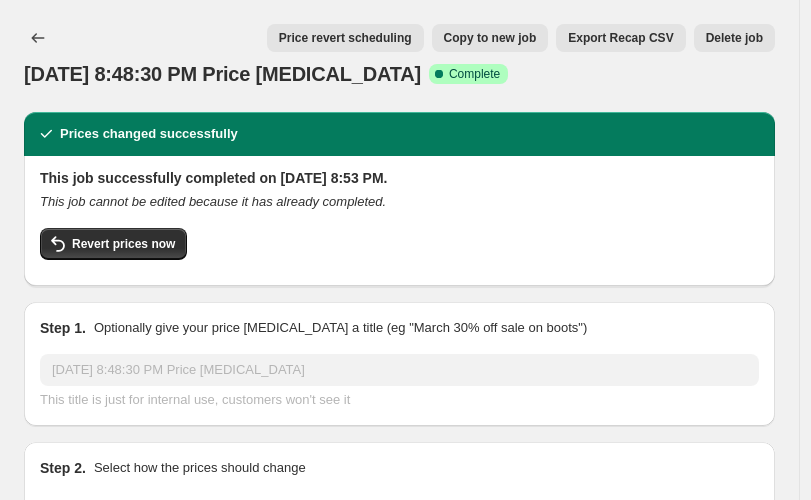 click on "Delete job" at bounding box center [734, 38] 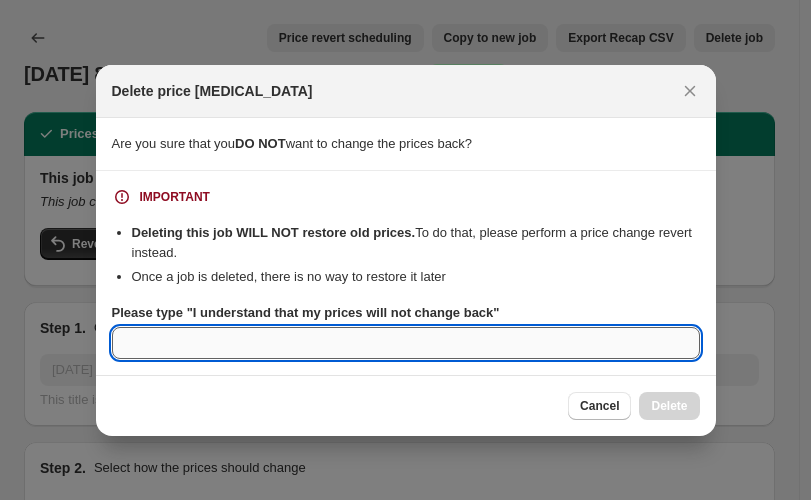 click on "Please type "I understand that my prices will not change back"" at bounding box center [406, 343] 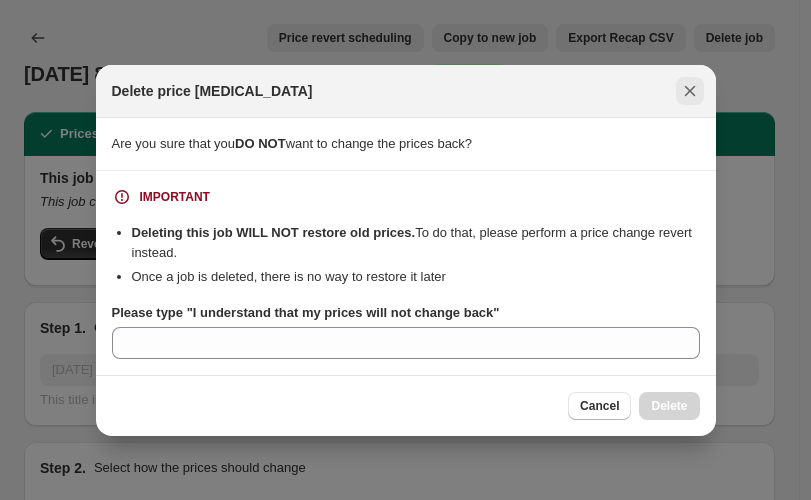 click 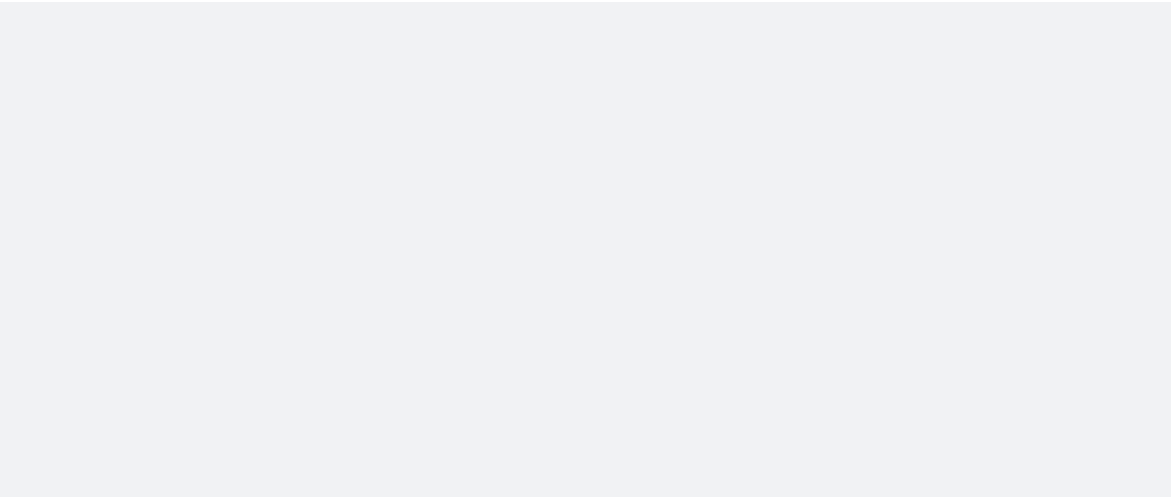 scroll, scrollTop: 0, scrollLeft: 0, axis: both 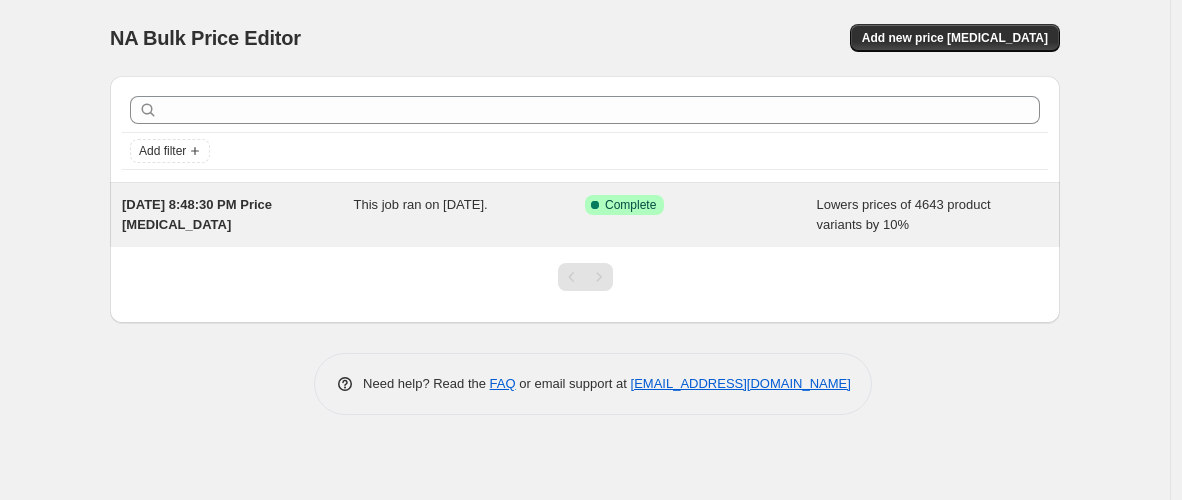click on "Success Complete Complete" at bounding box center (624, 205) 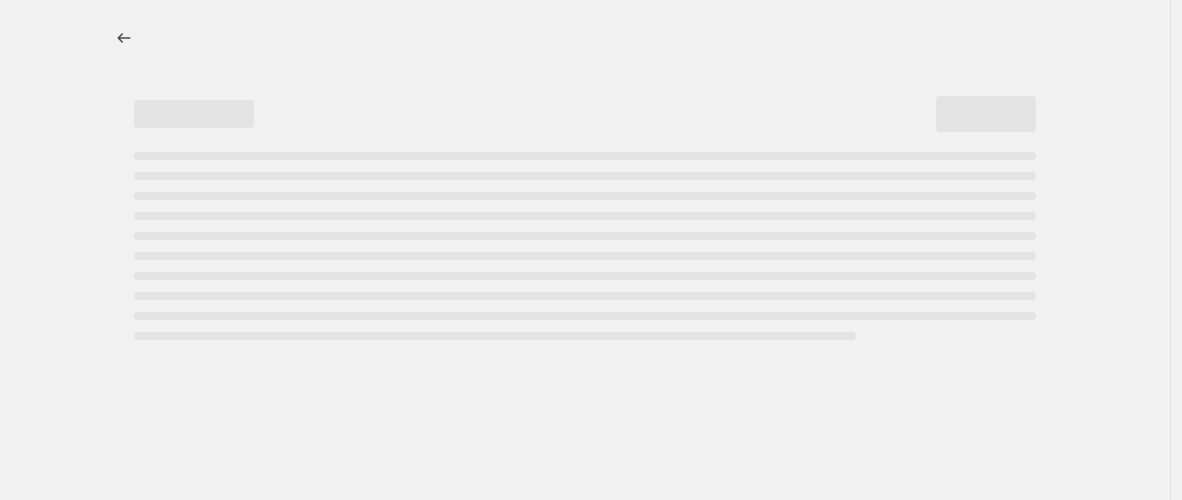 select on "percentage" 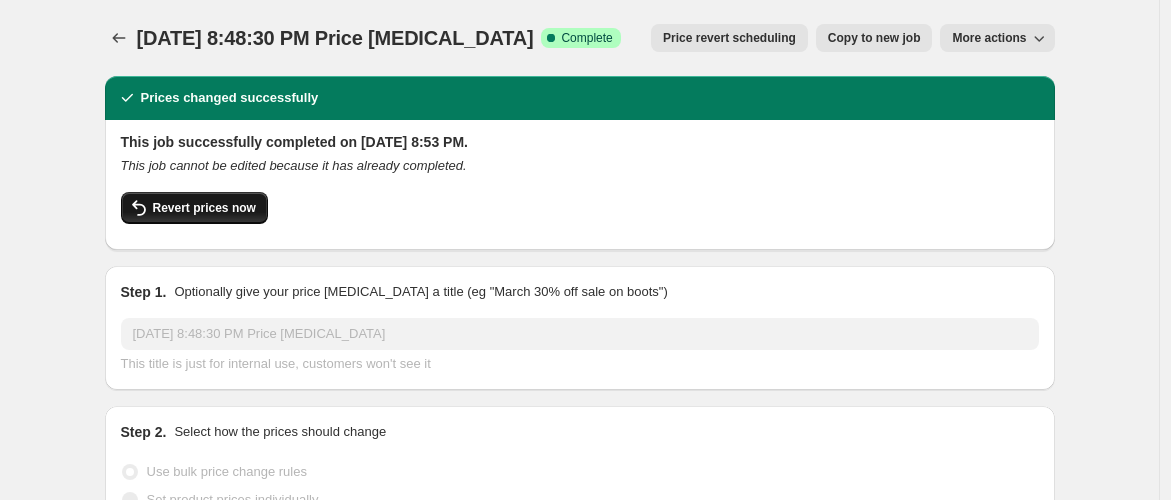 click on "Revert prices now" at bounding box center [204, 208] 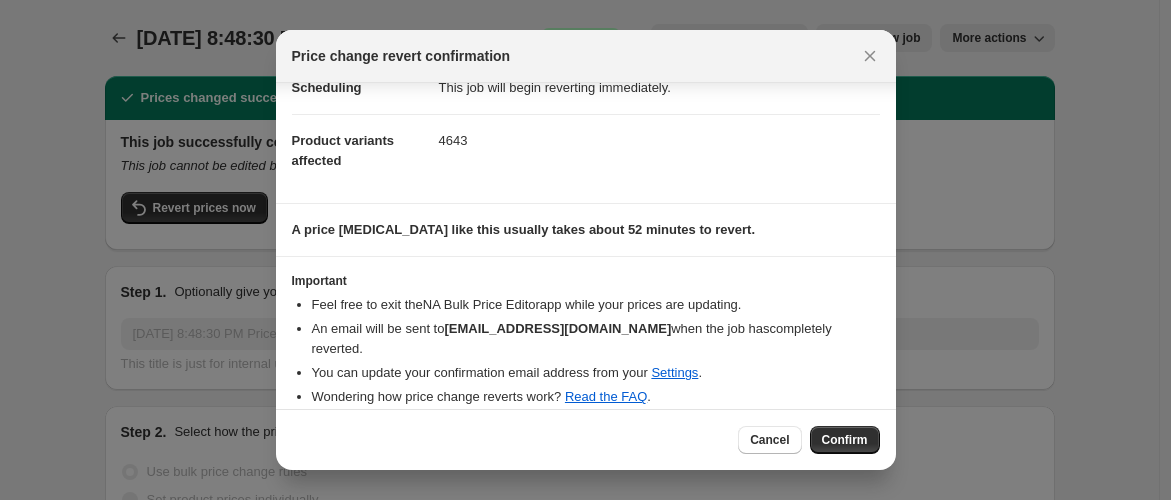 scroll, scrollTop: 54, scrollLeft: 0, axis: vertical 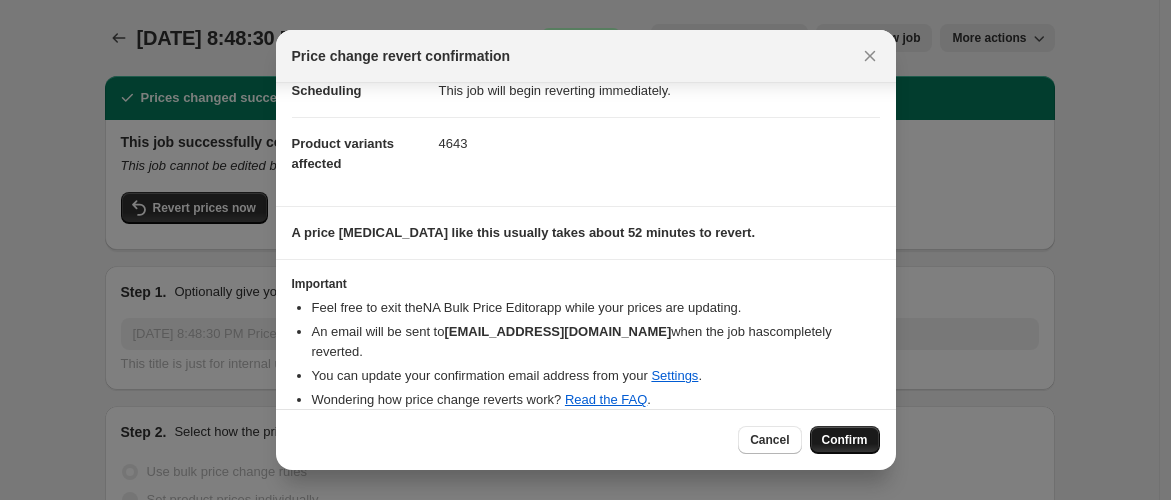 click on "Confirm" at bounding box center [845, 440] 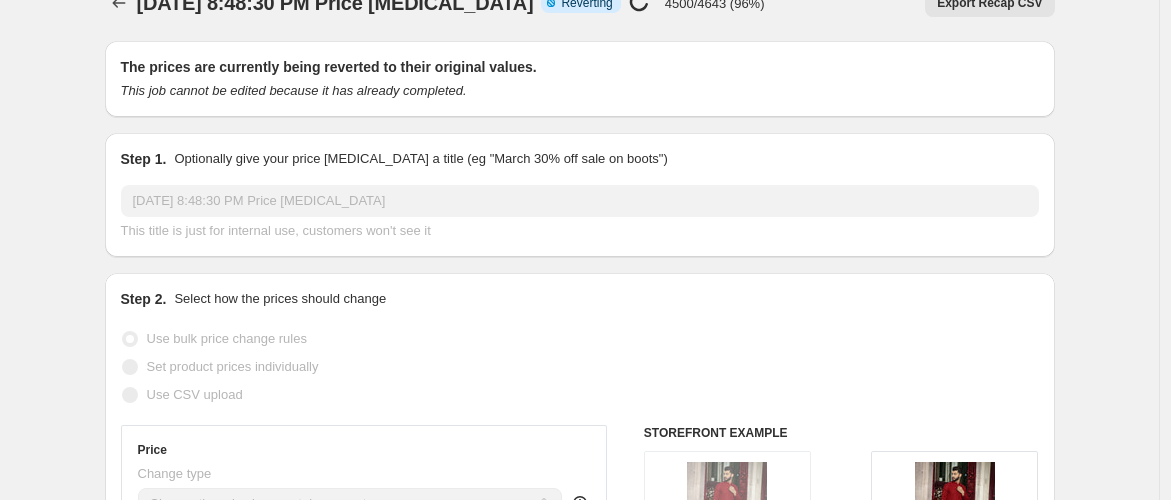 scroll, scrollTop: 0, scrollLeft: 0, axis: both 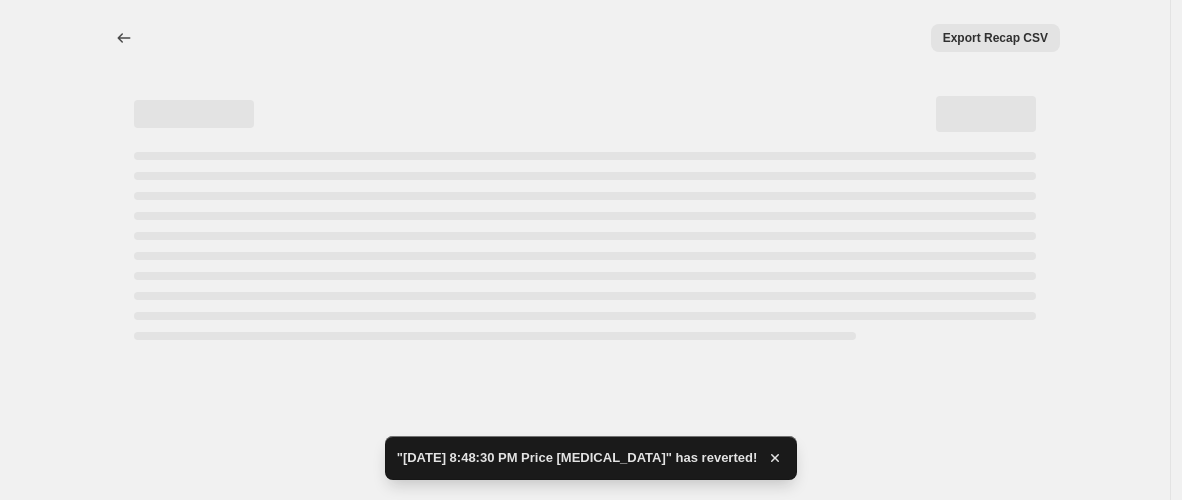 select on "percentage" 